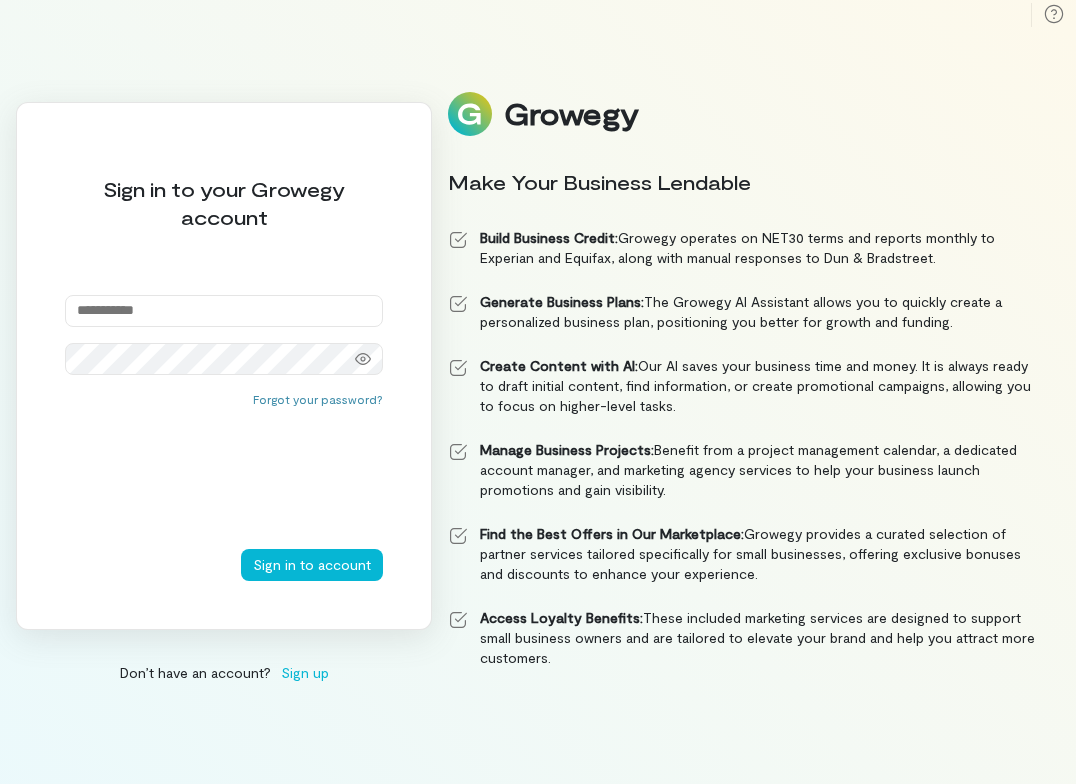 scroll, scrollTop: 0, scrollLeft: 0, axis: both 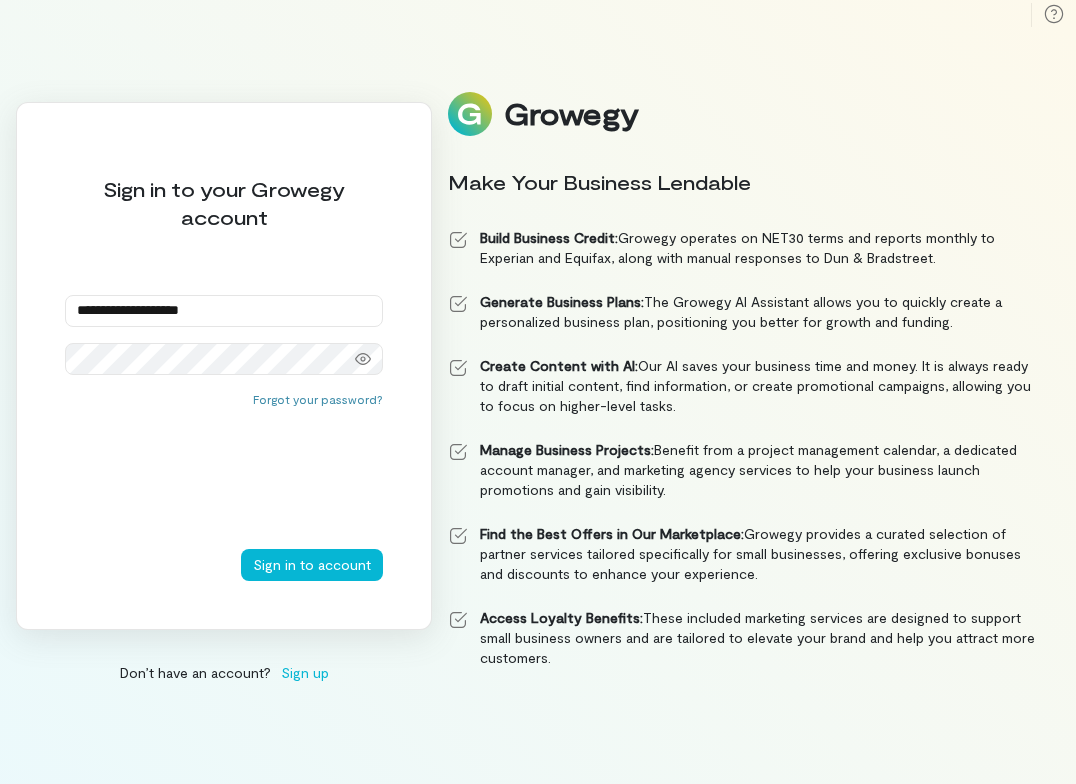 type on "**********" 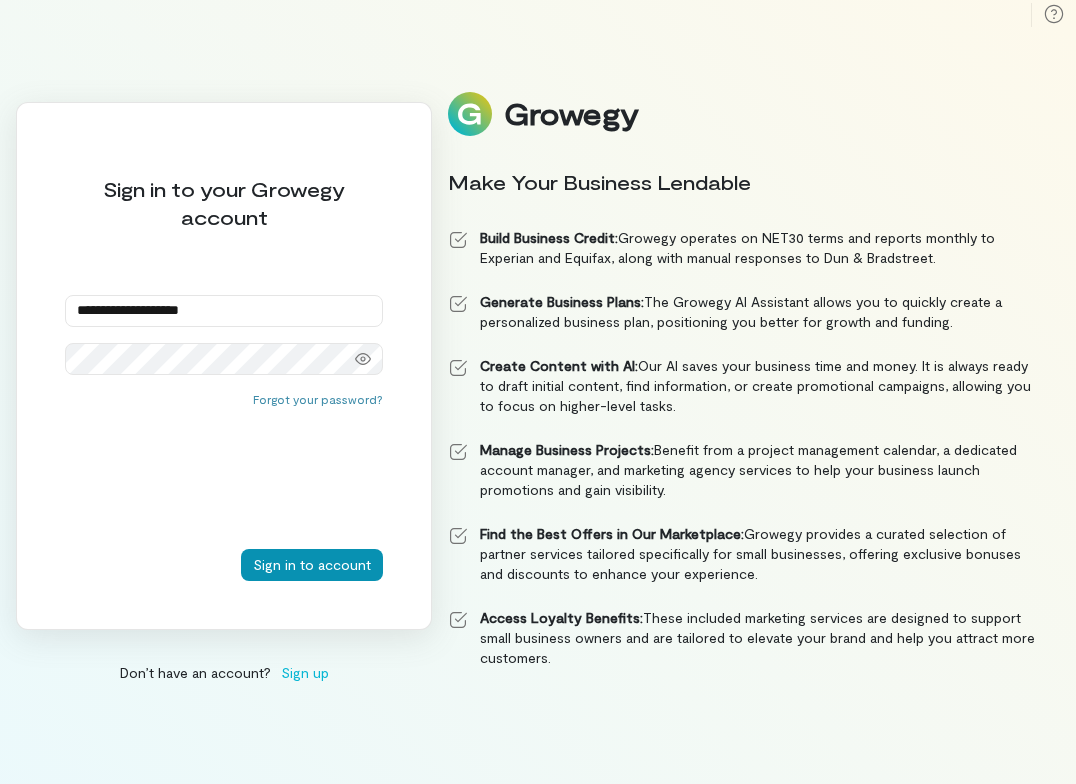 click on "Sign in to account" at bounding box center (312, 565) 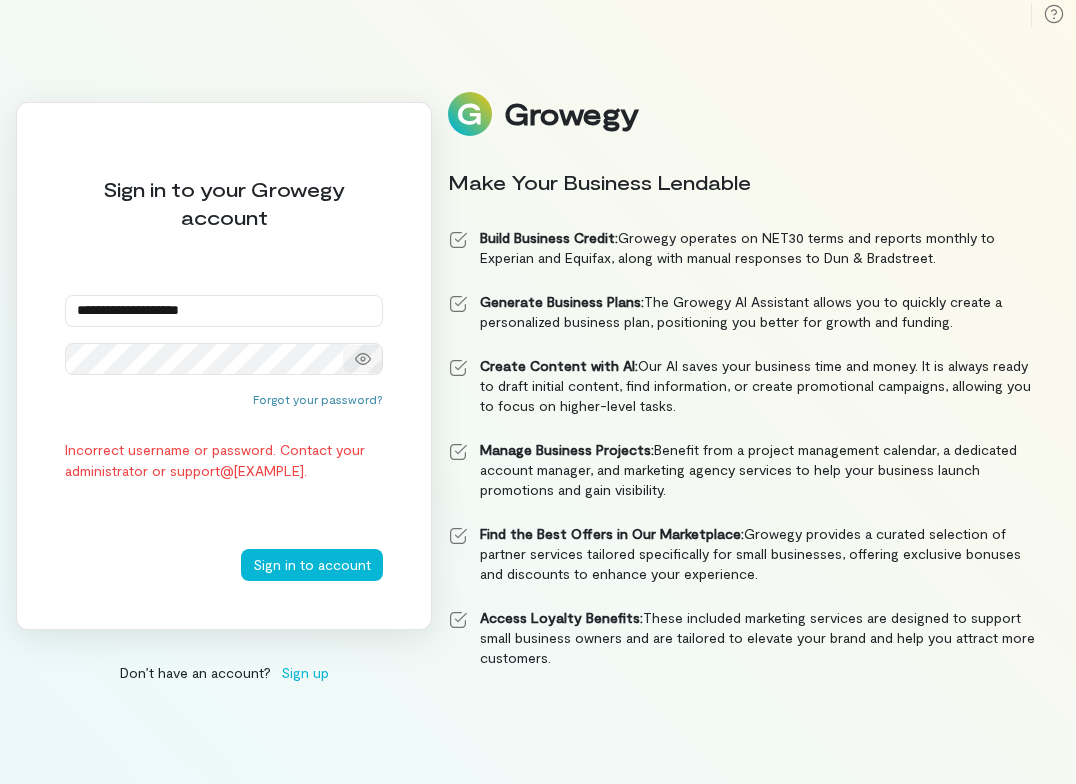 click at bounding box center (363, 359) 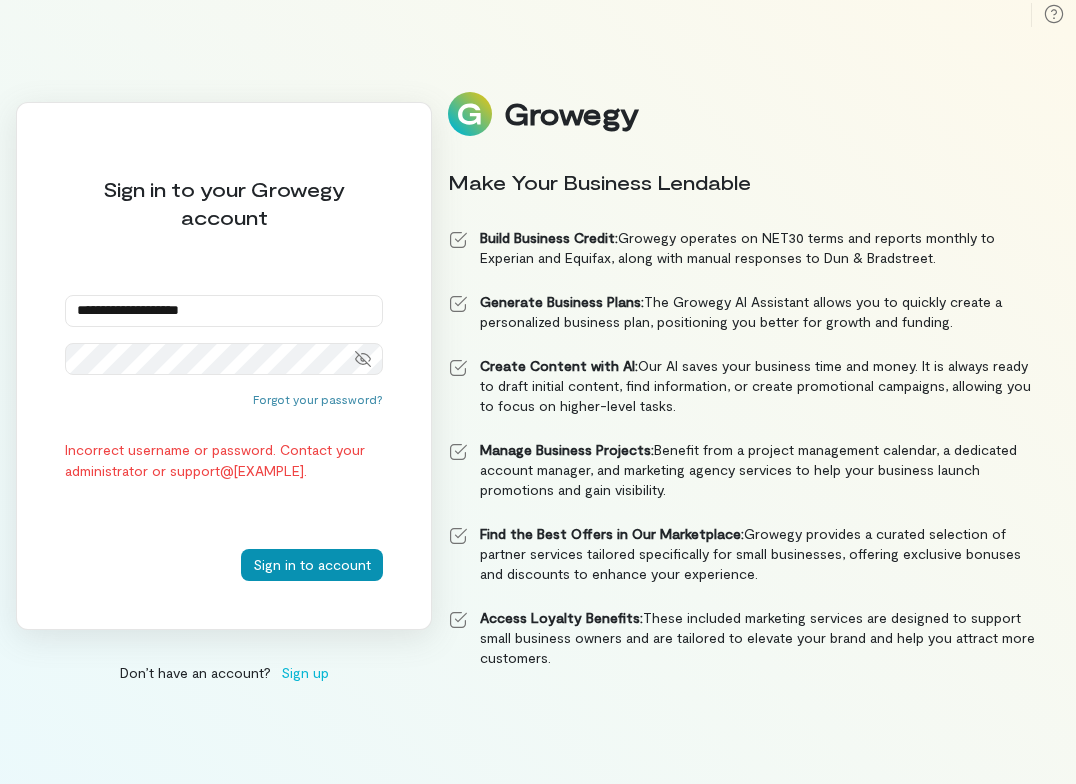 click on "Sign in to account" at bounding box center [312, 565] 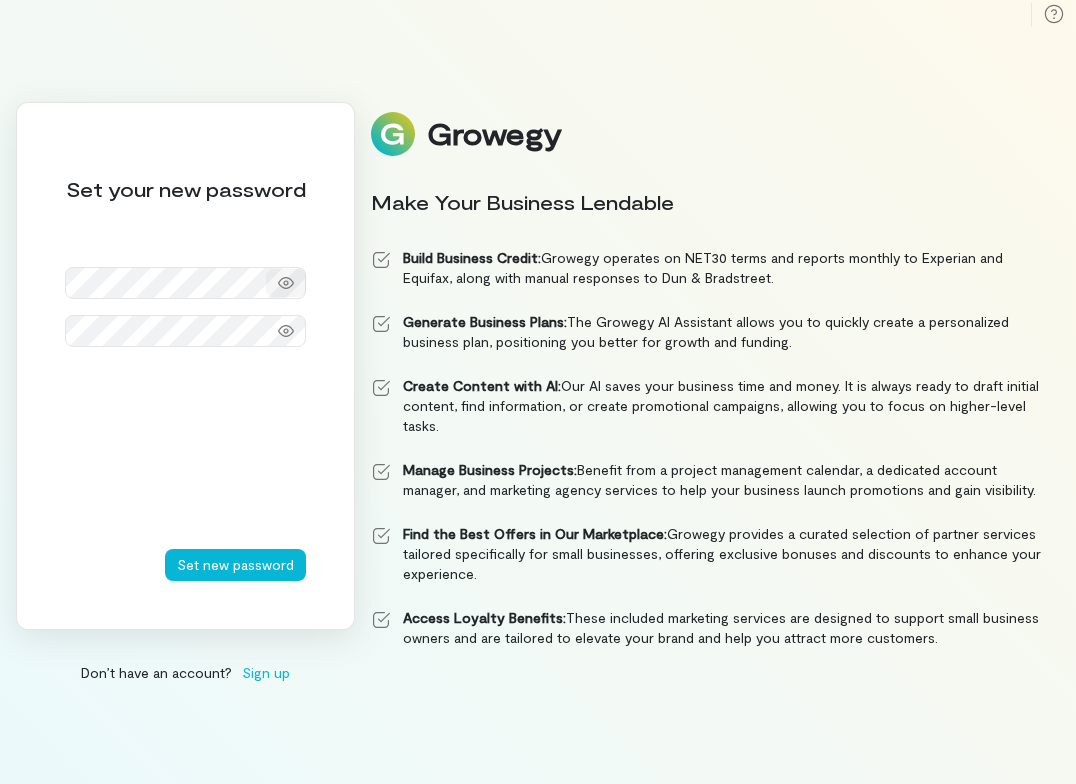 click at bounding box center [286, 283] 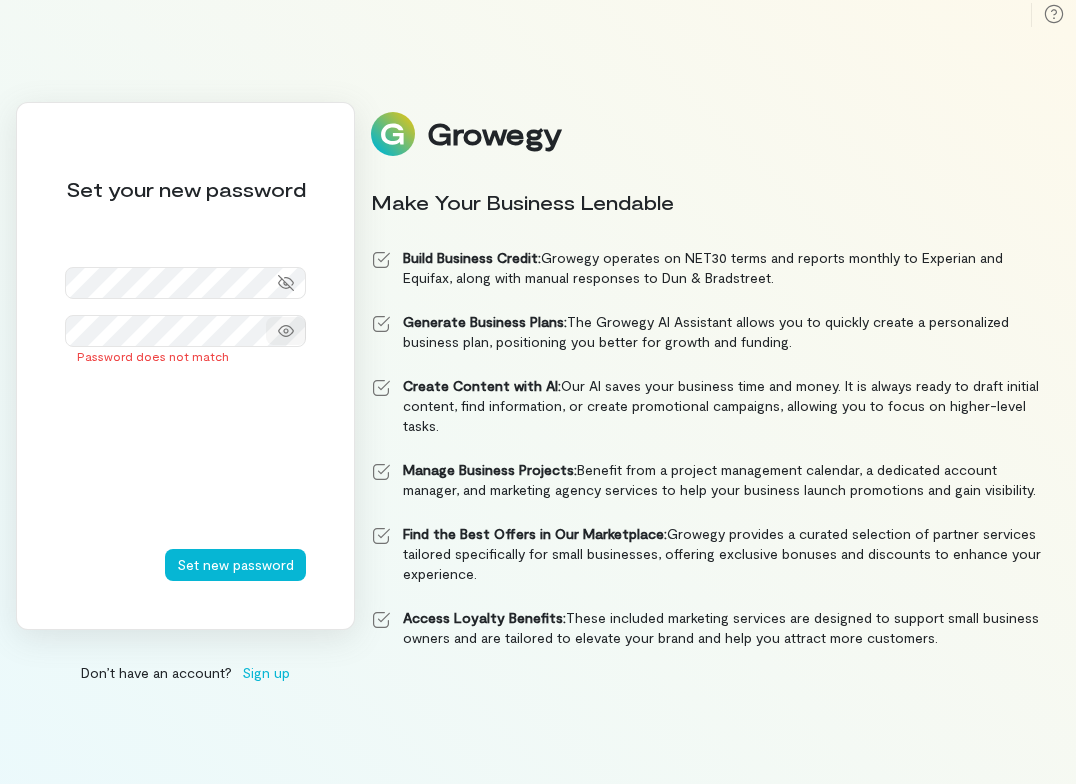 click 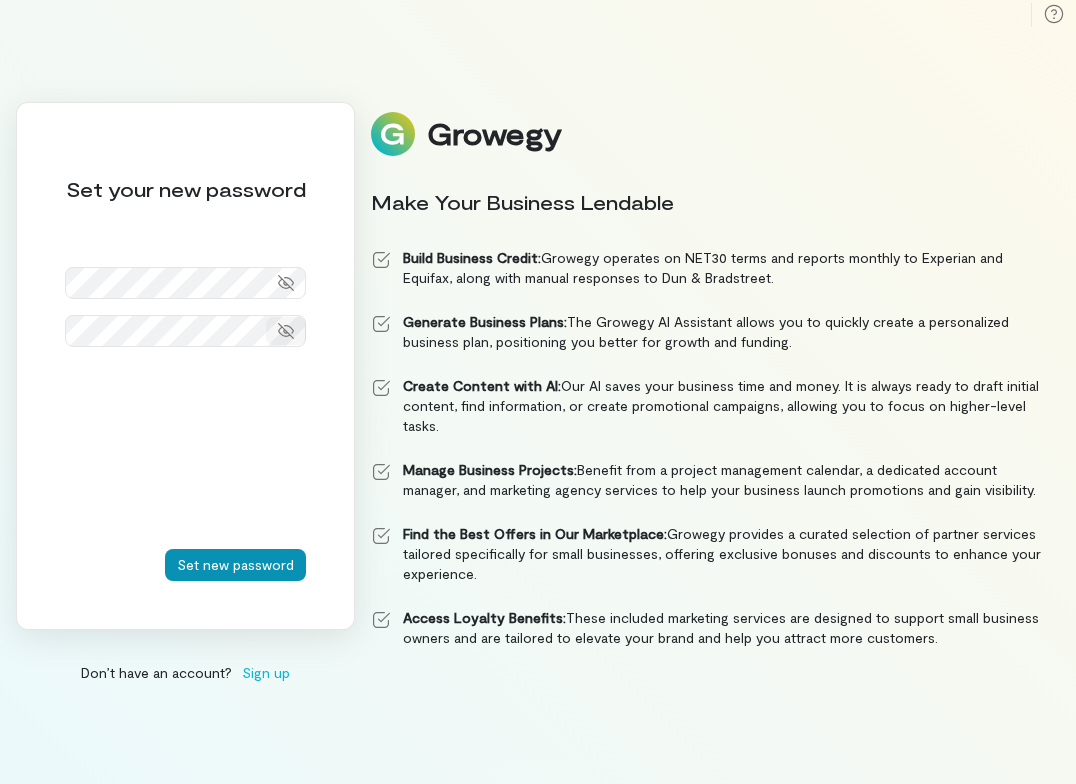 click on "Set new password" at bounding box center [235, 565] 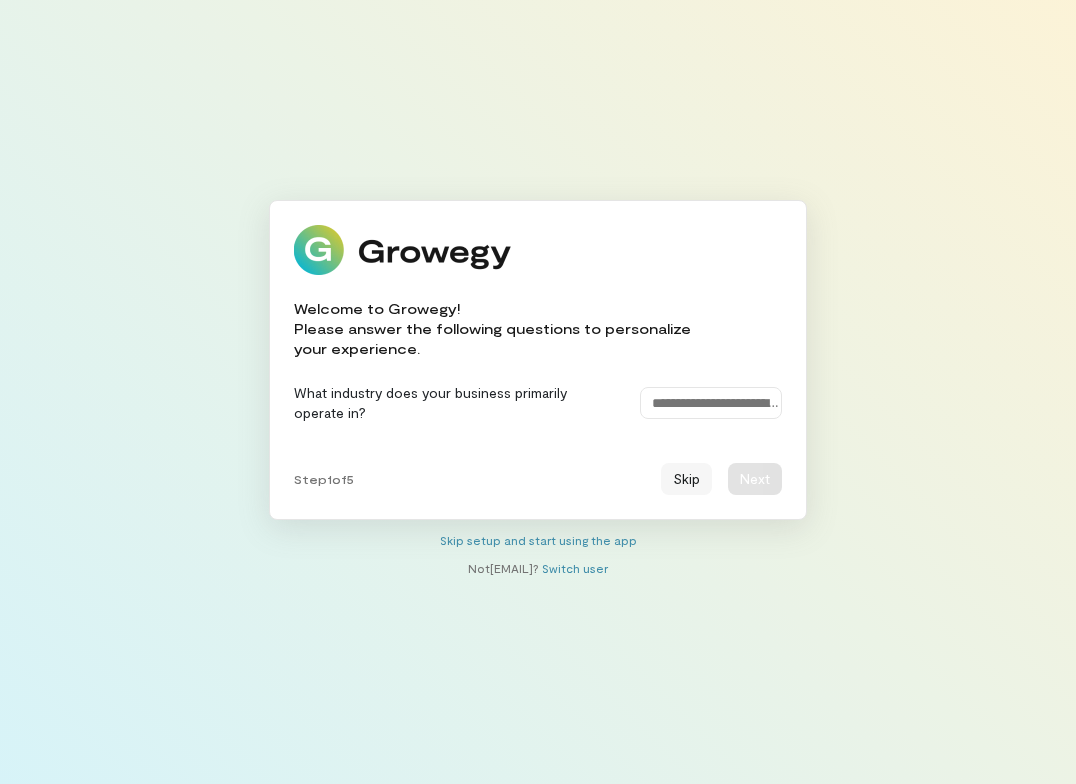 click on "Skip" at bounding box center [686, 479] 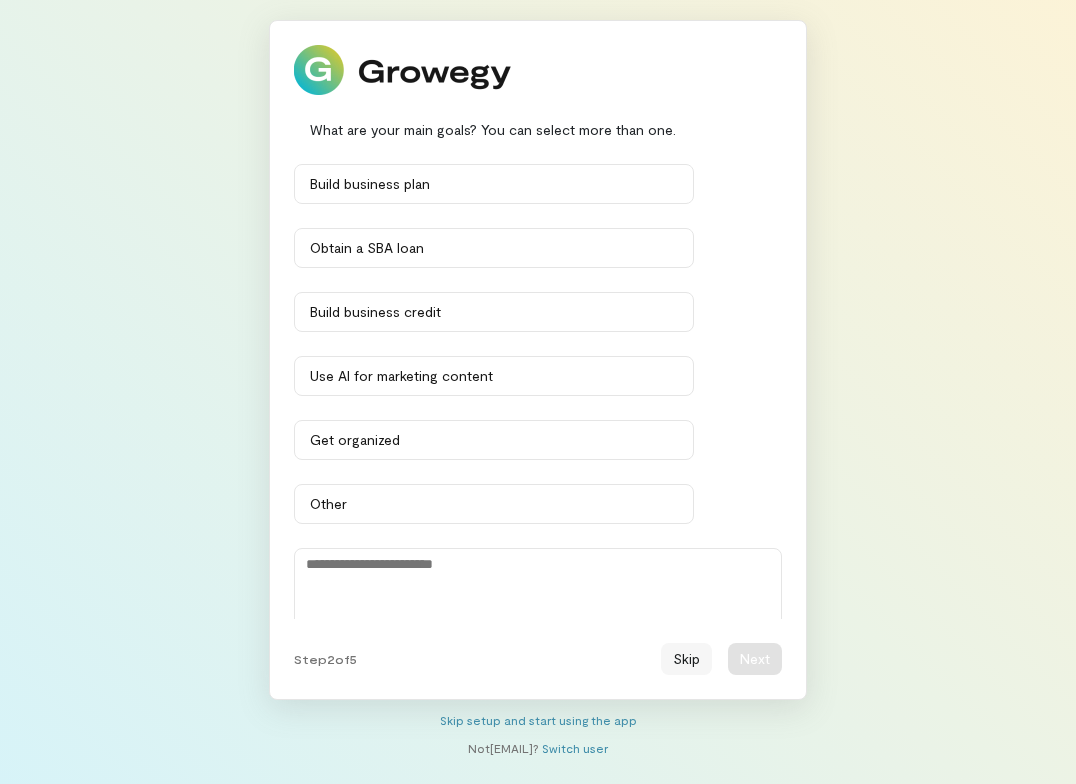 click on "Skip" at bounding box center [686, 659] 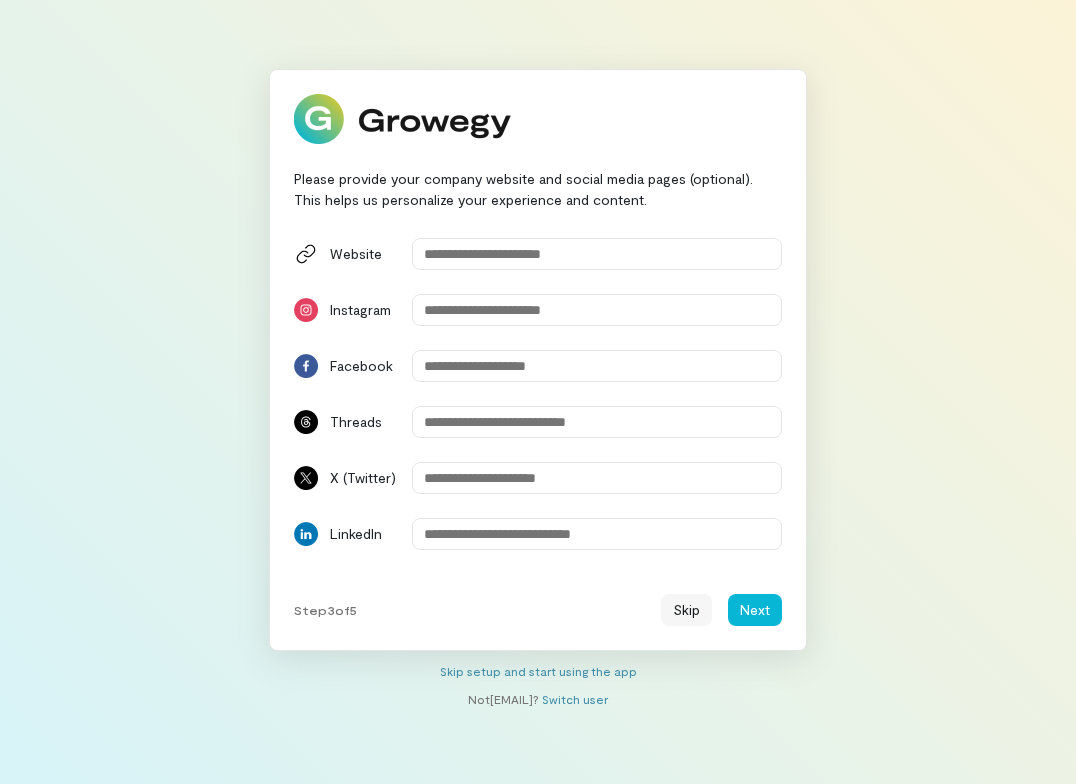 click on "Skip" at bounding box center (686, 610) 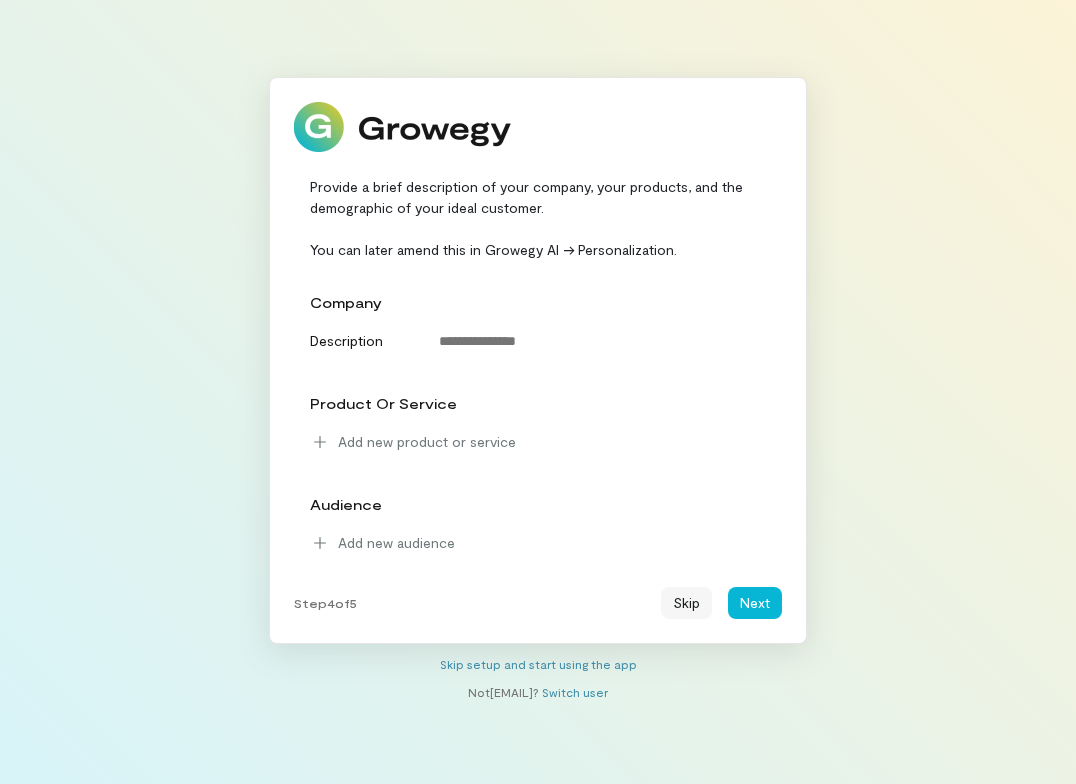 click on "Skip" at bounding box center (686, 603) 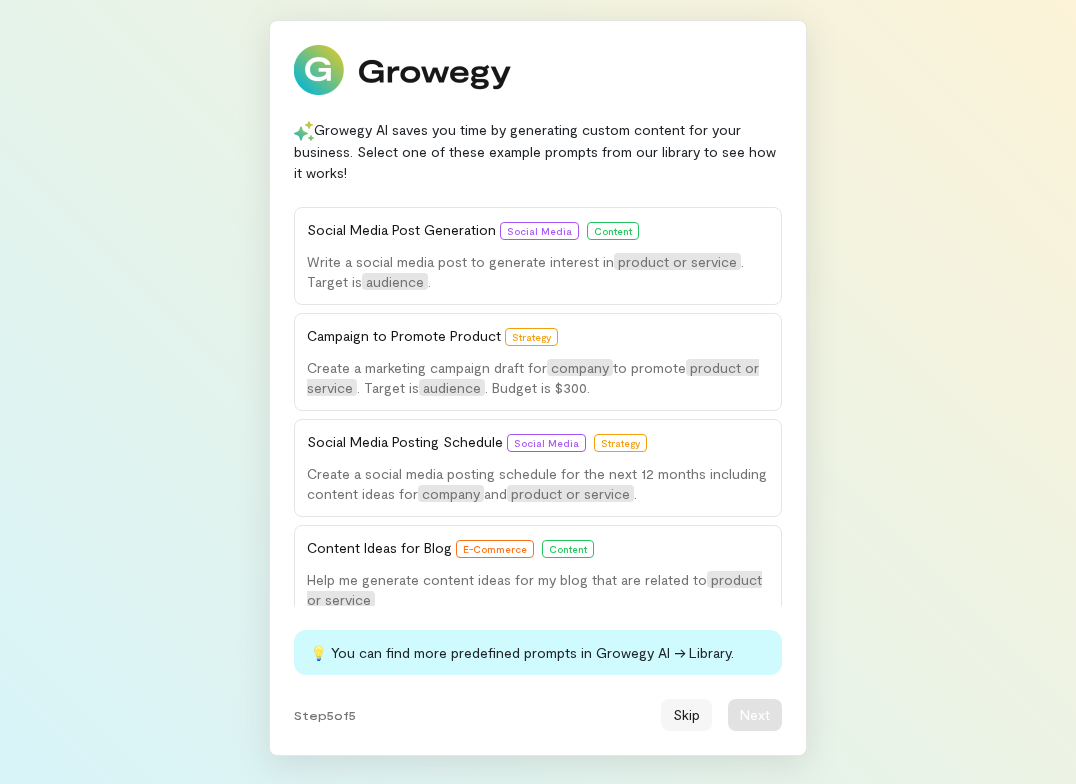 click on "Skip" at bounding box center (686, 715) 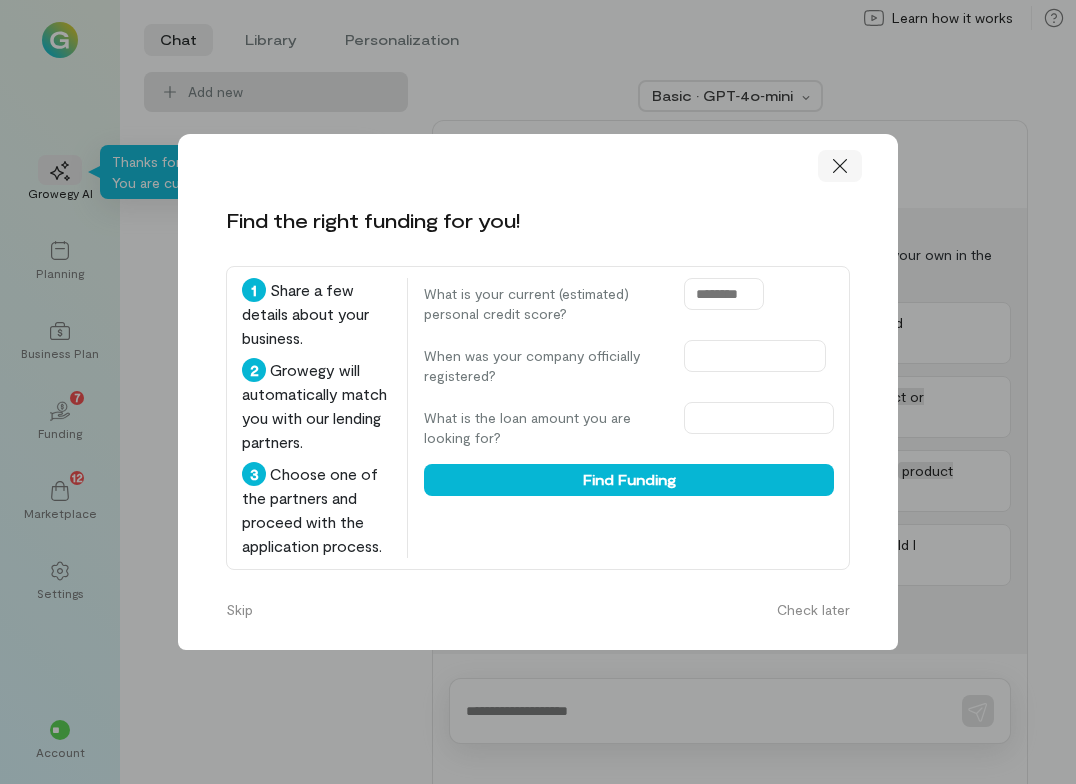 click at bounding box center (840, 166) 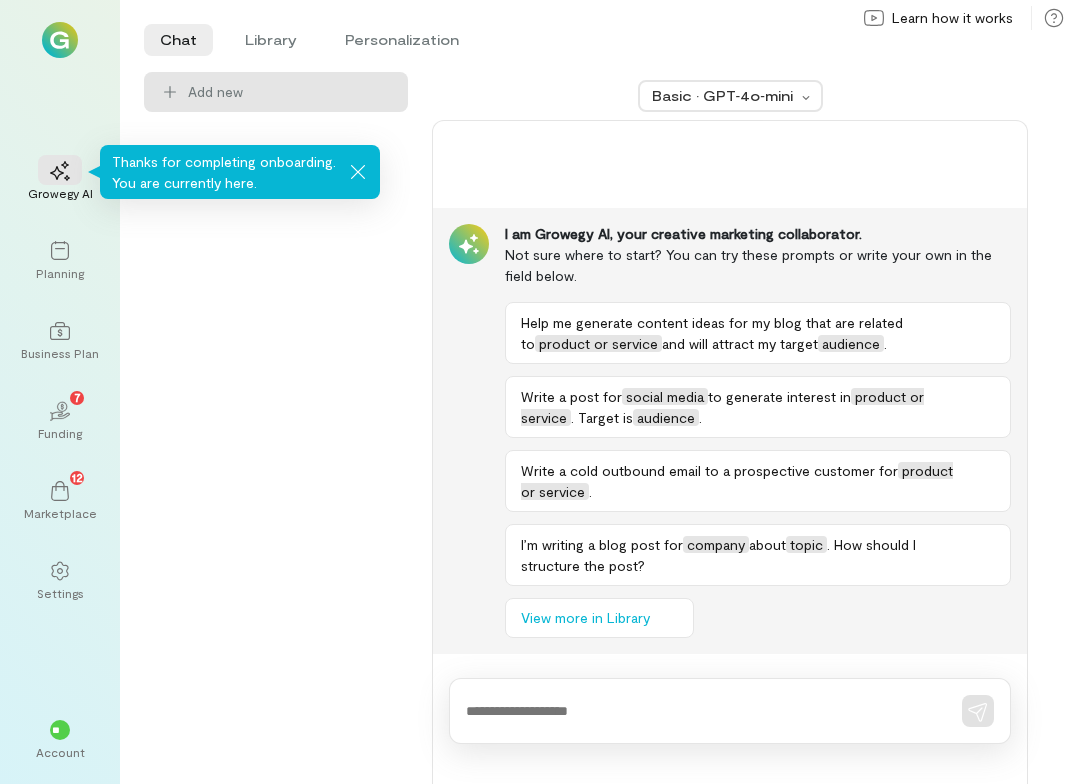 scroll, scrollTop: 0, scrollLeft: 0, axis: both 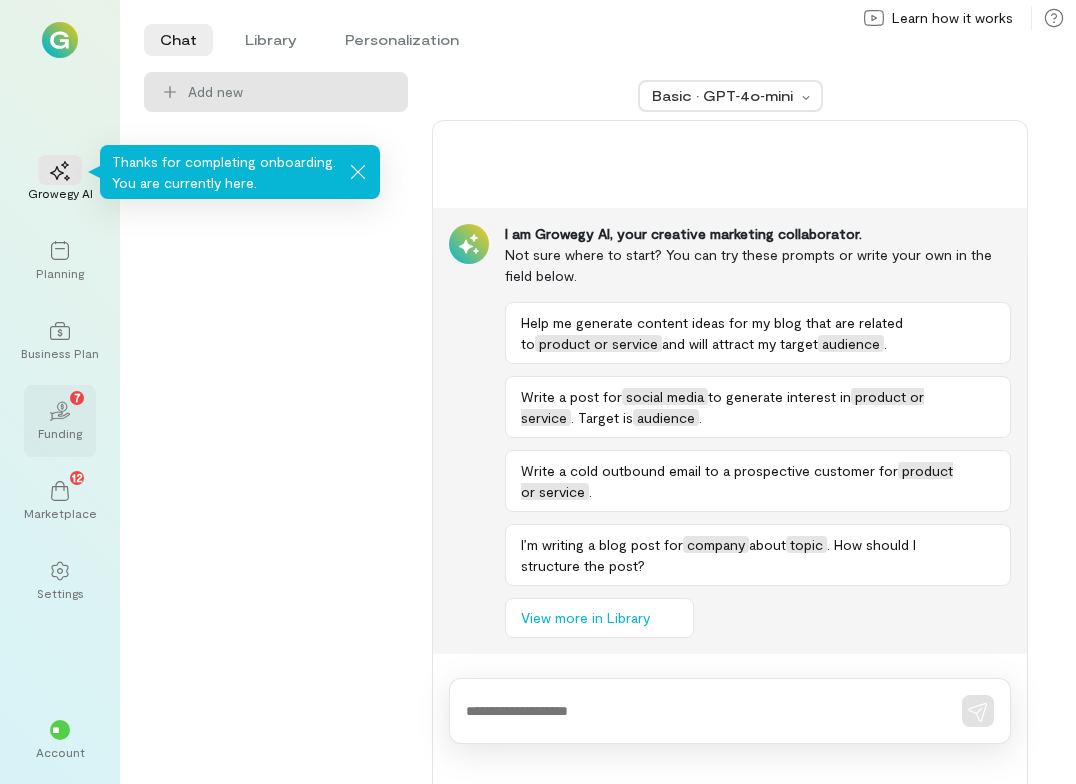 click on "02" 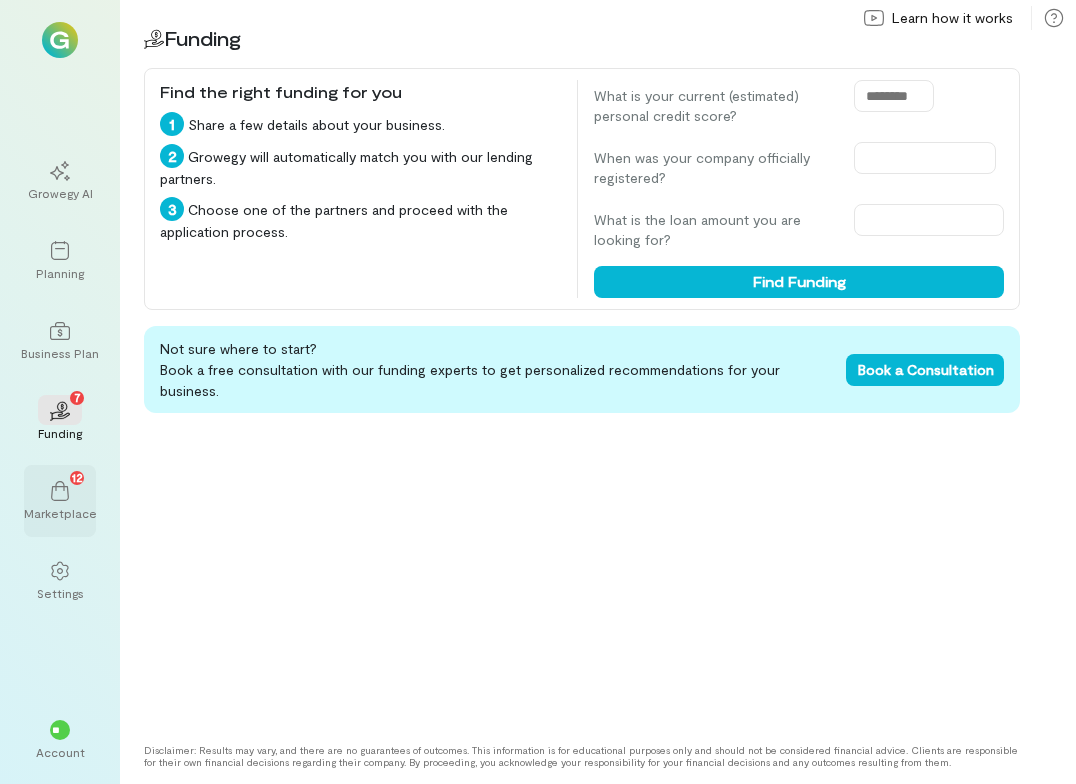 click on "12" at bounding box center (60, 490) 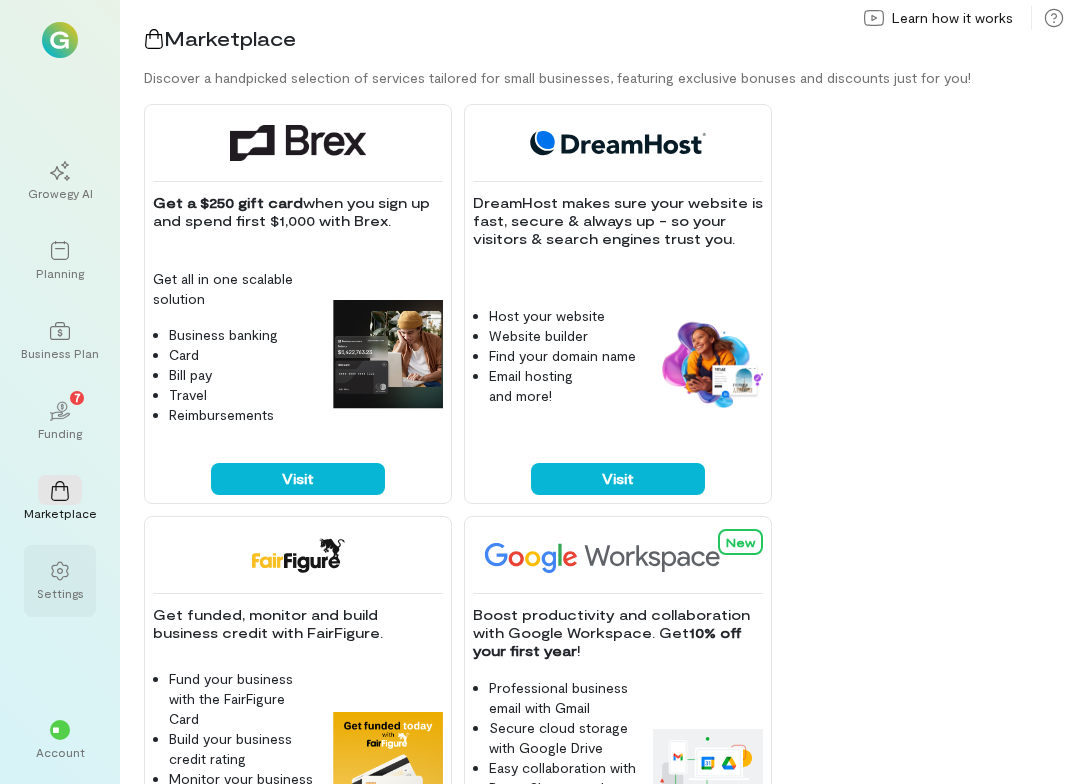 click at bounding box center (60, 570) 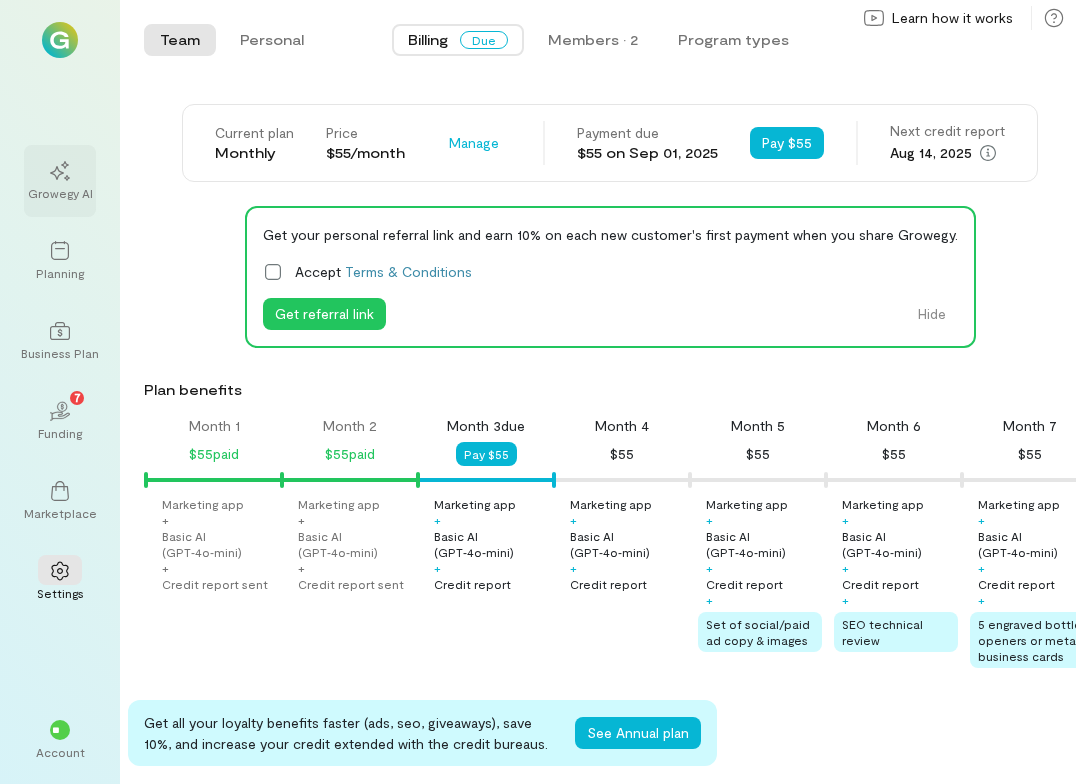 scroll, scrollTop: 0, scrollLeft: 68, axis: horizontal 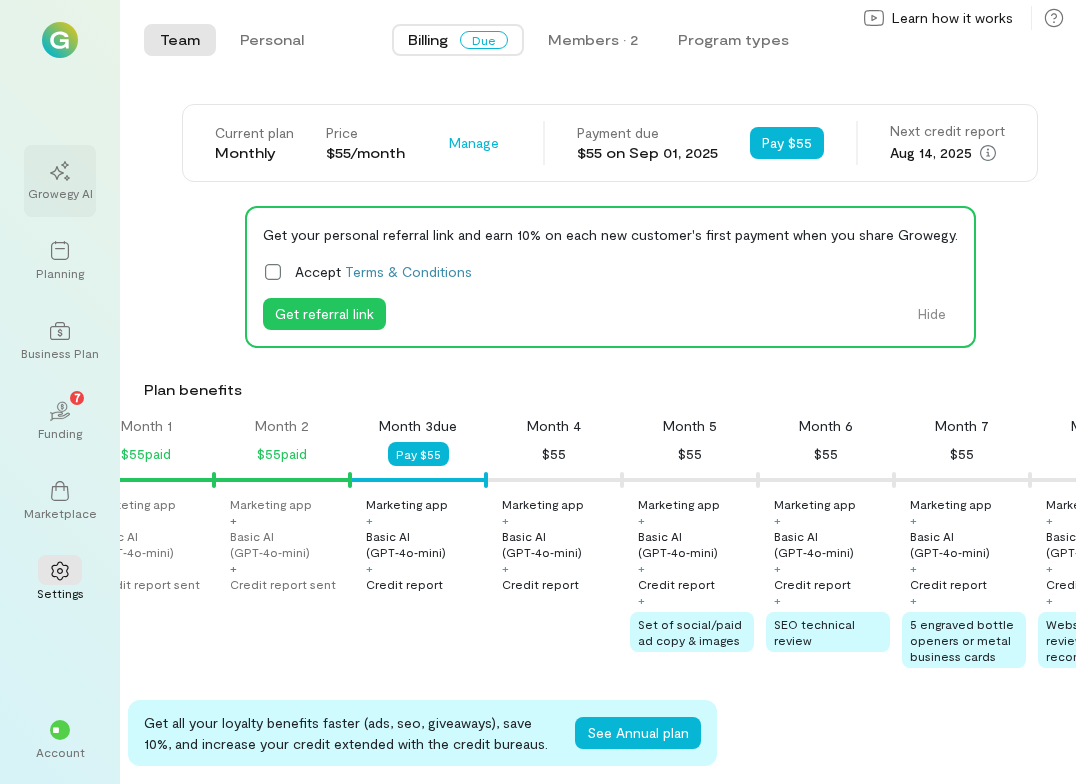 click 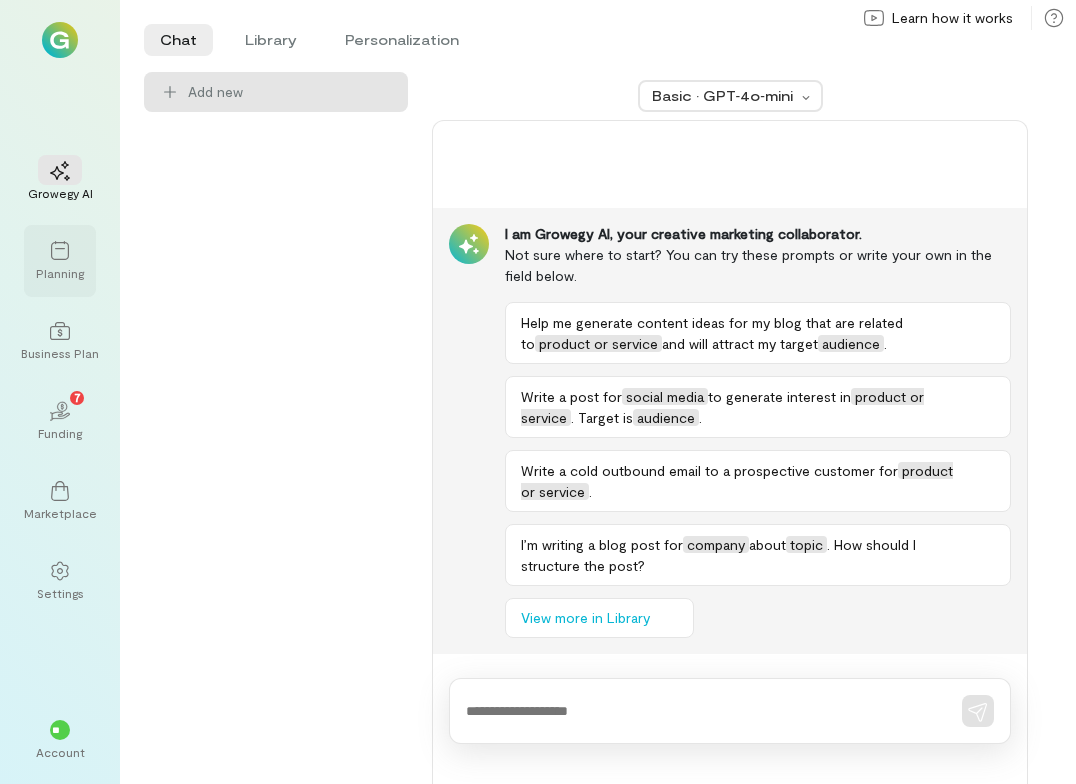 click 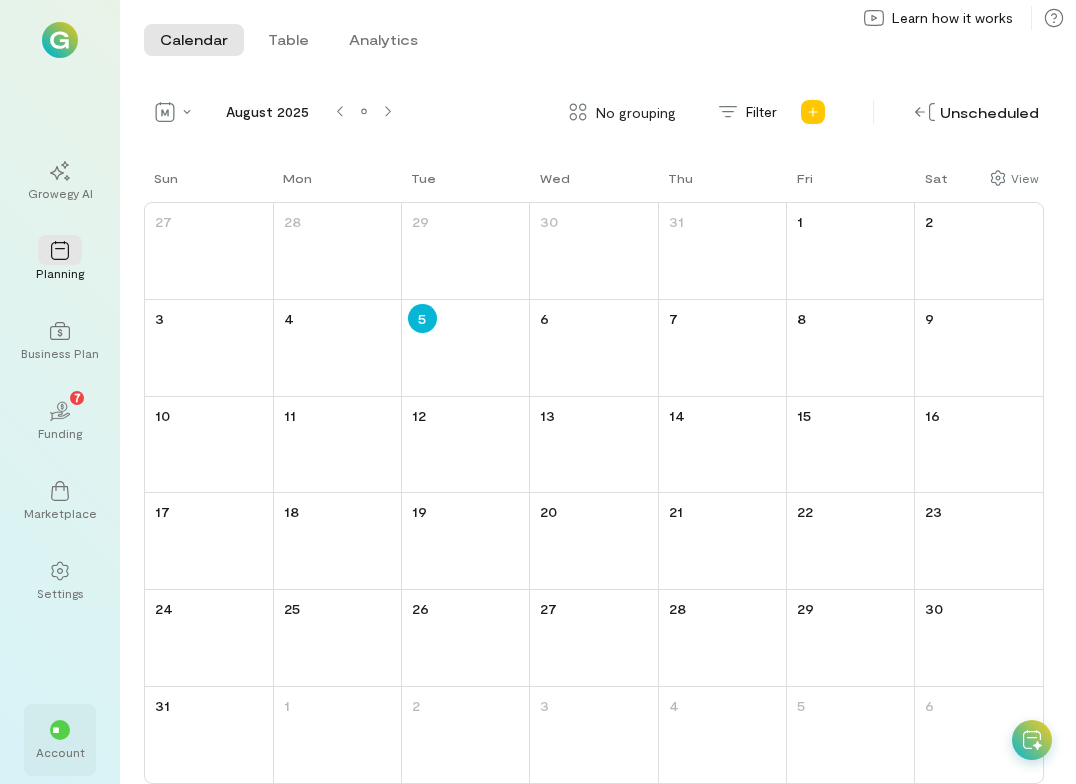 click on "** Account" at bounding box center [60, 740] 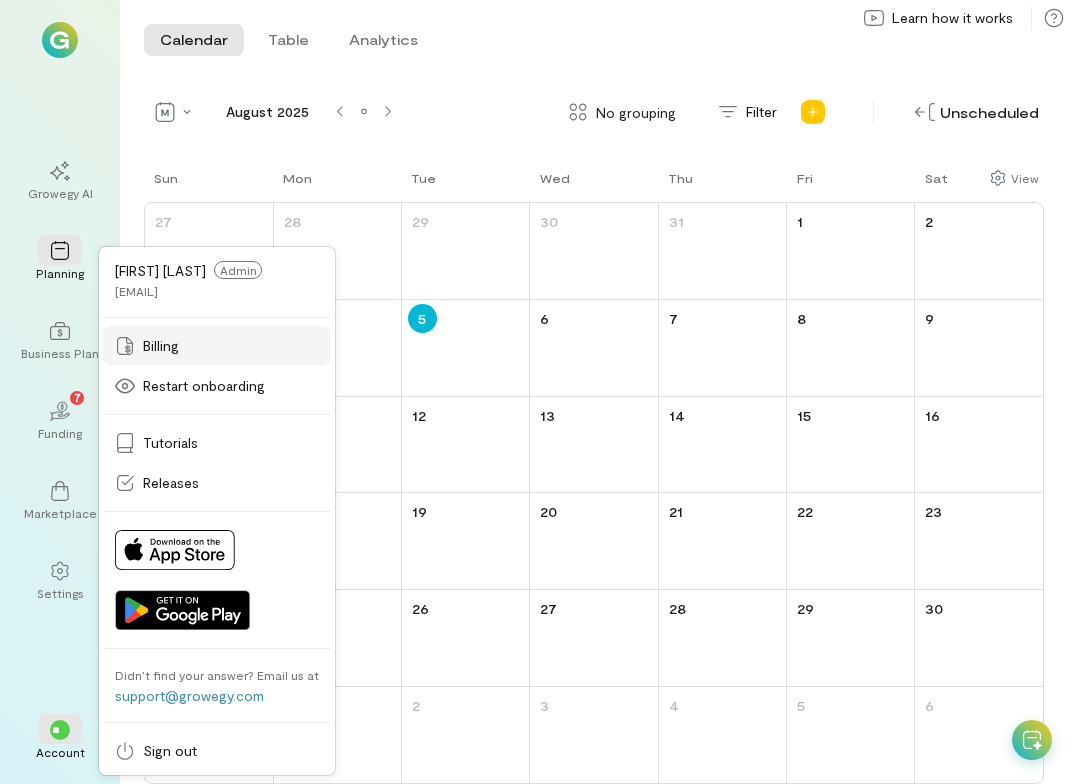 click on "Billing" at bounding box center (217, 346) 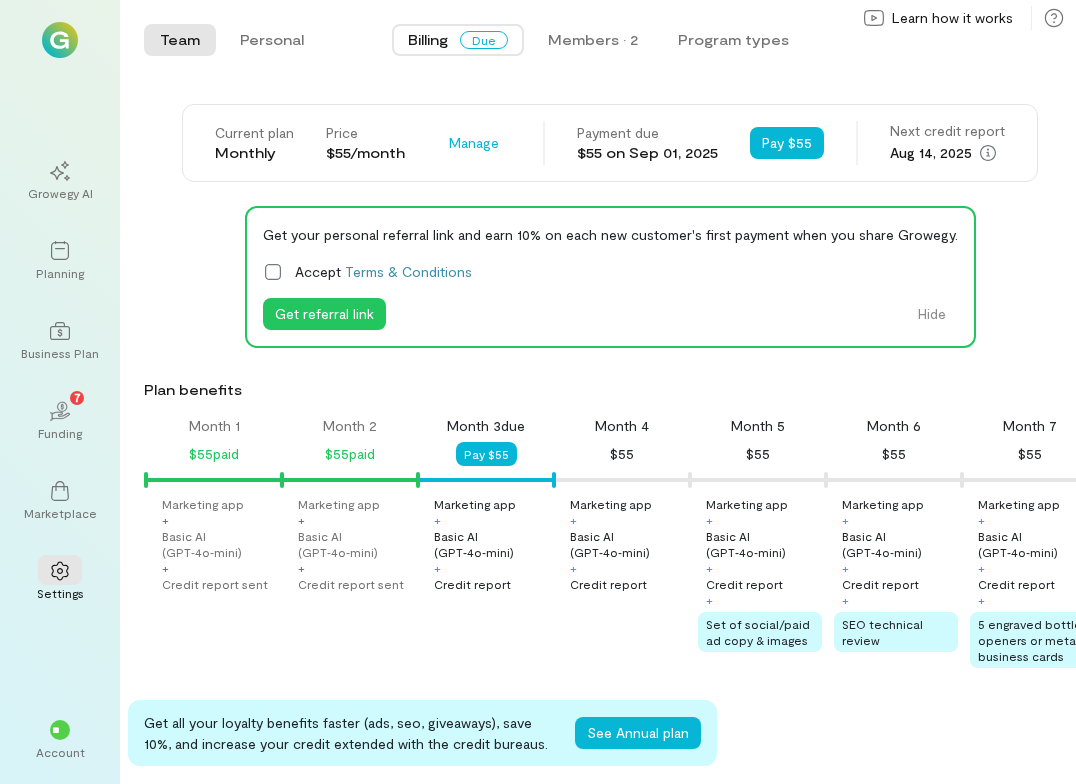 scroll, scrollTop: 0, scrollLeft: 68, axis: horizontal 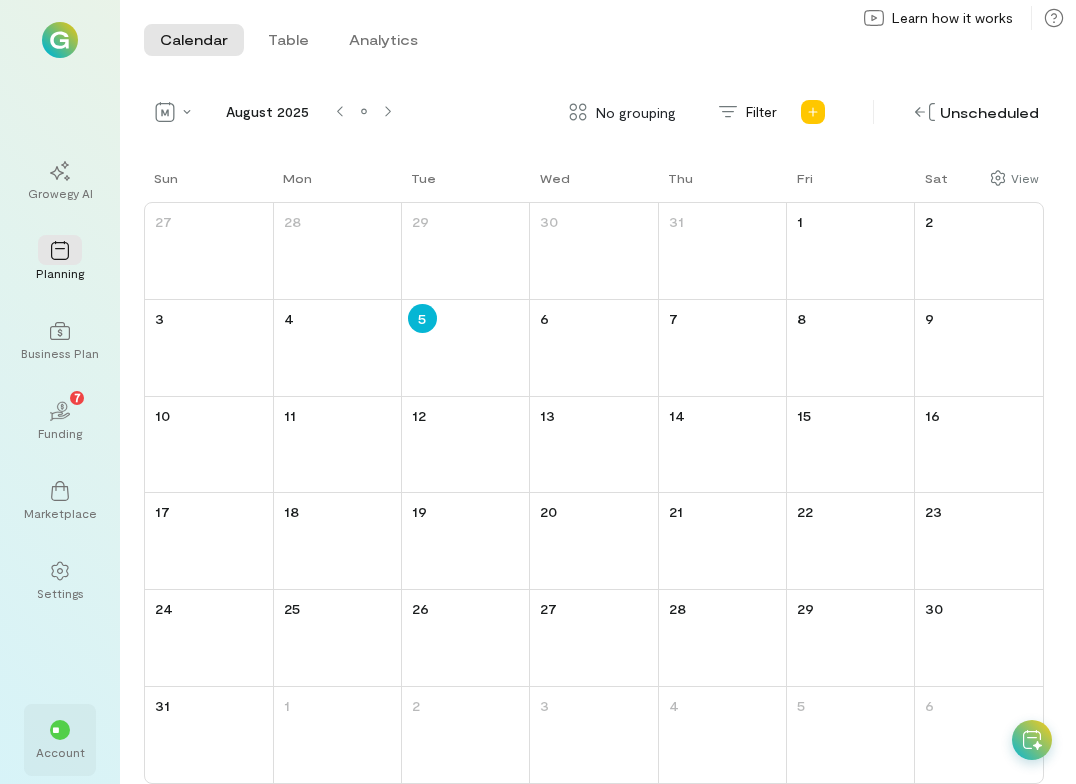 click on "**" at bounding box center [60, 730] 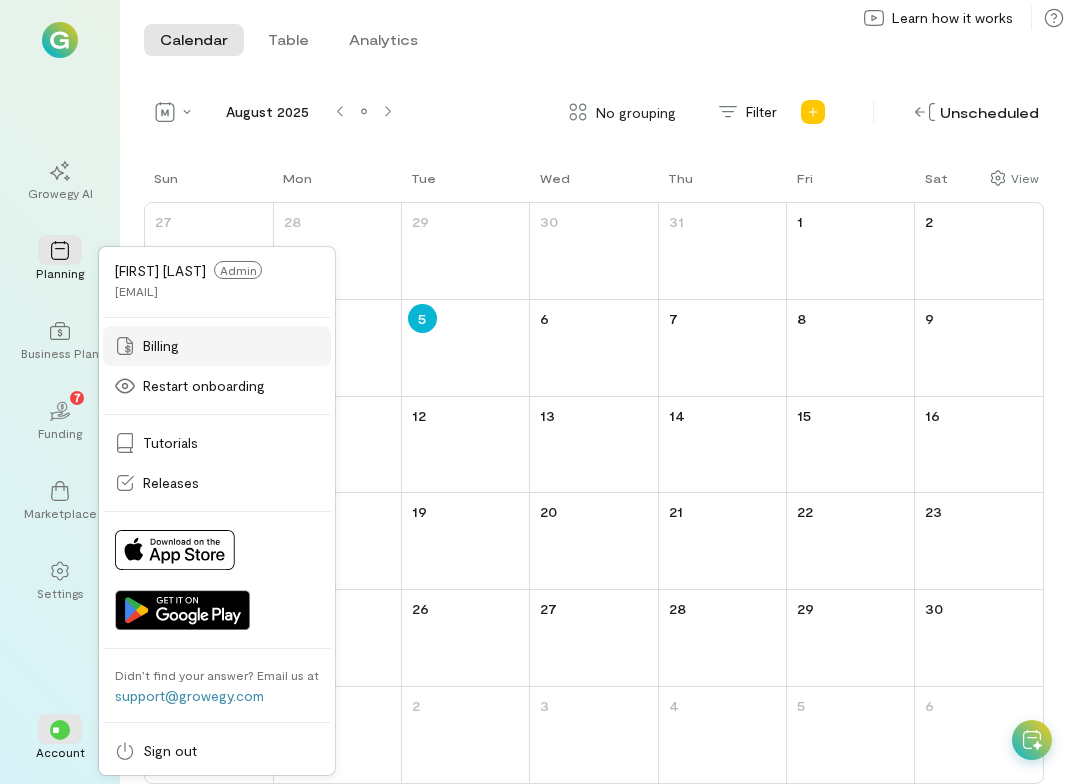 click on "Billing" at bounding box center [217, 346] 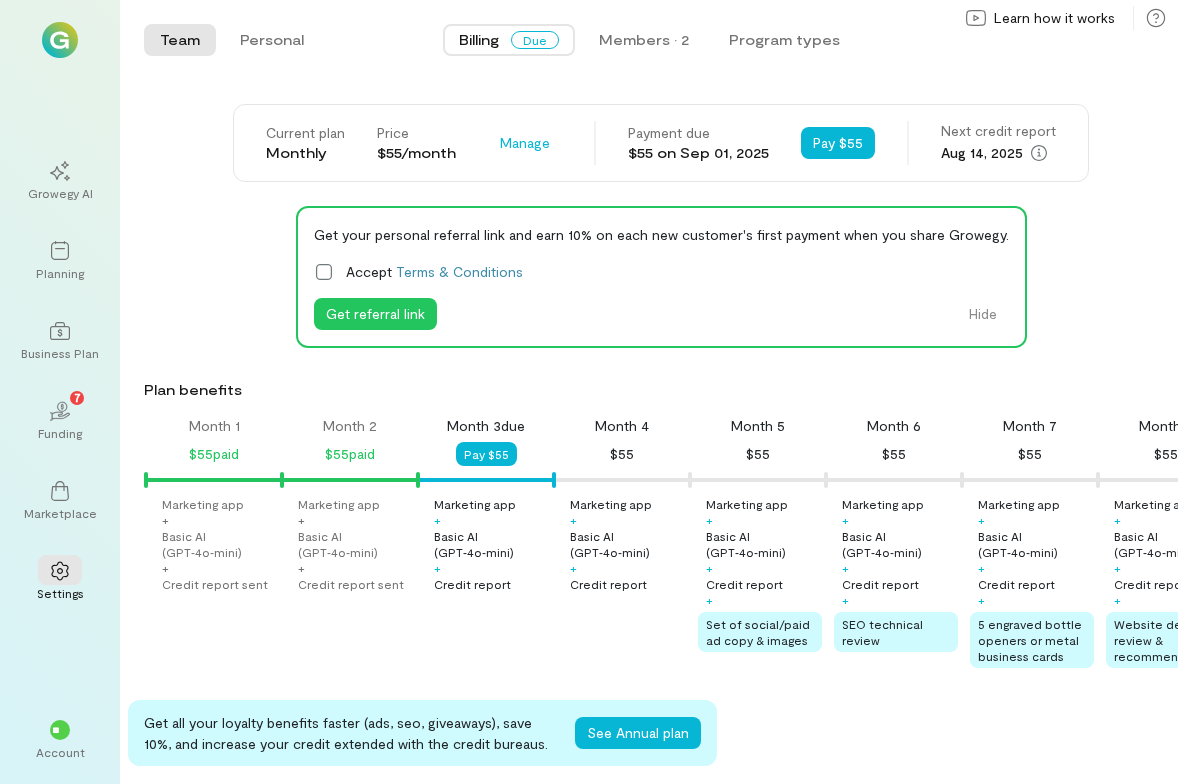 scroll, scrollTop: 0, scrollLeft: 0, axis: both 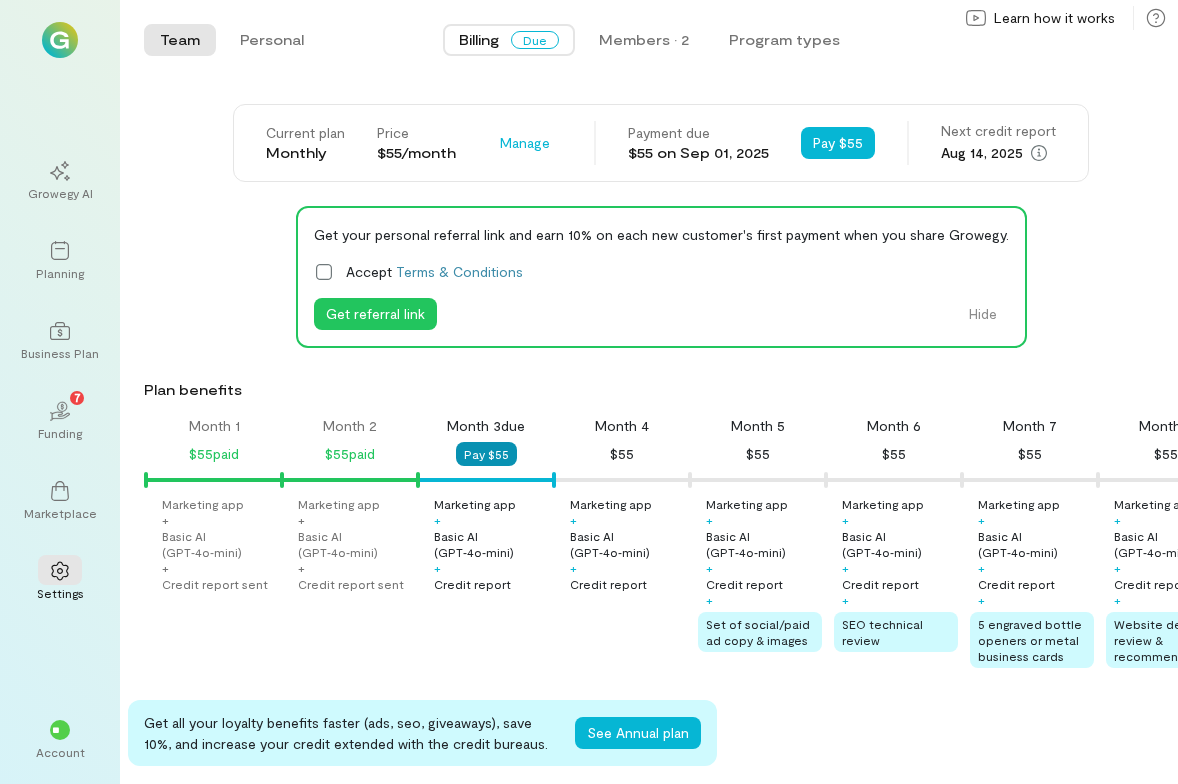 click on "Pay $55" at bounding box center [486, 454] 